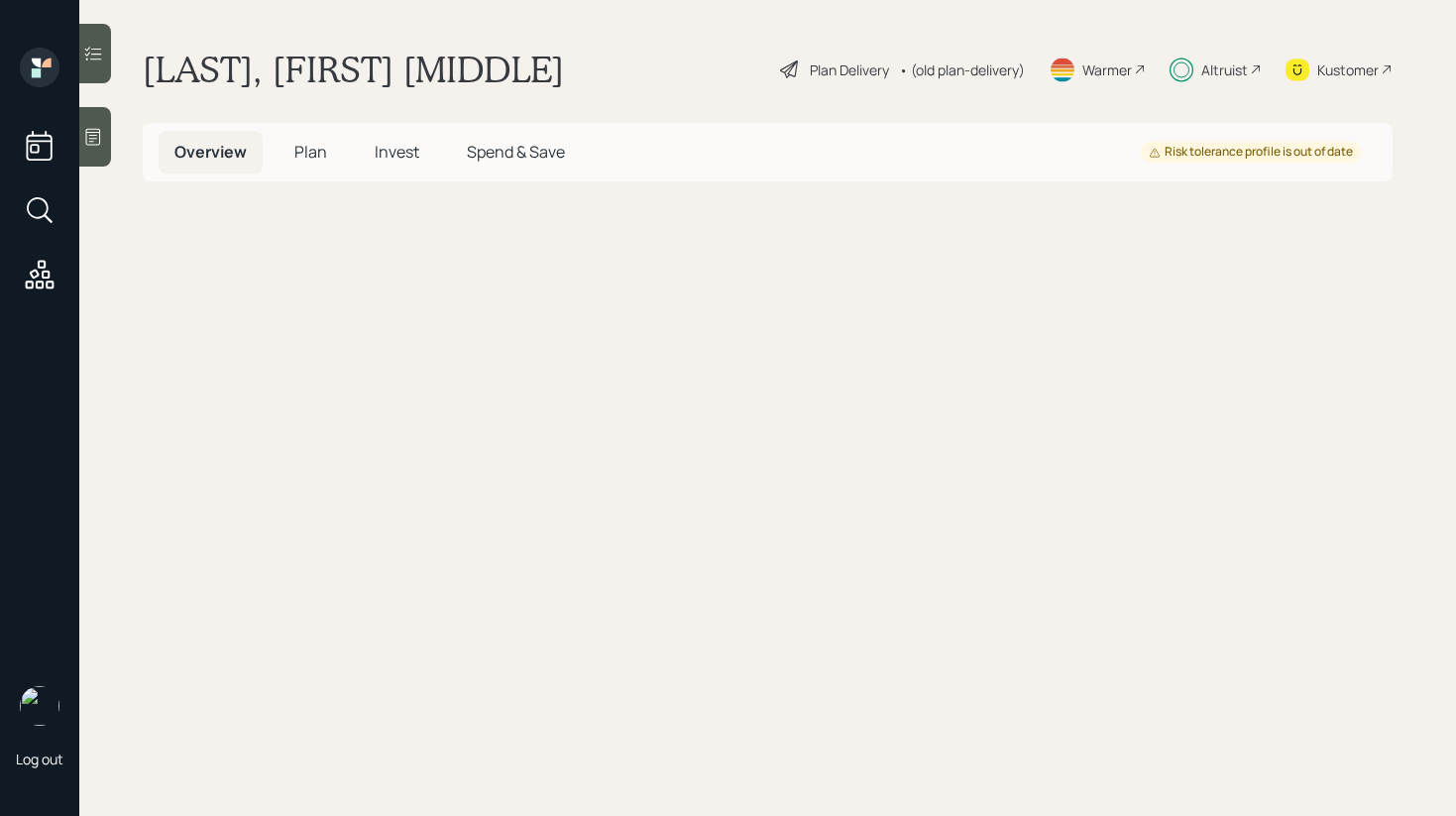 scroll, scrollTop: 0, scrollLeft: 0, axis: both 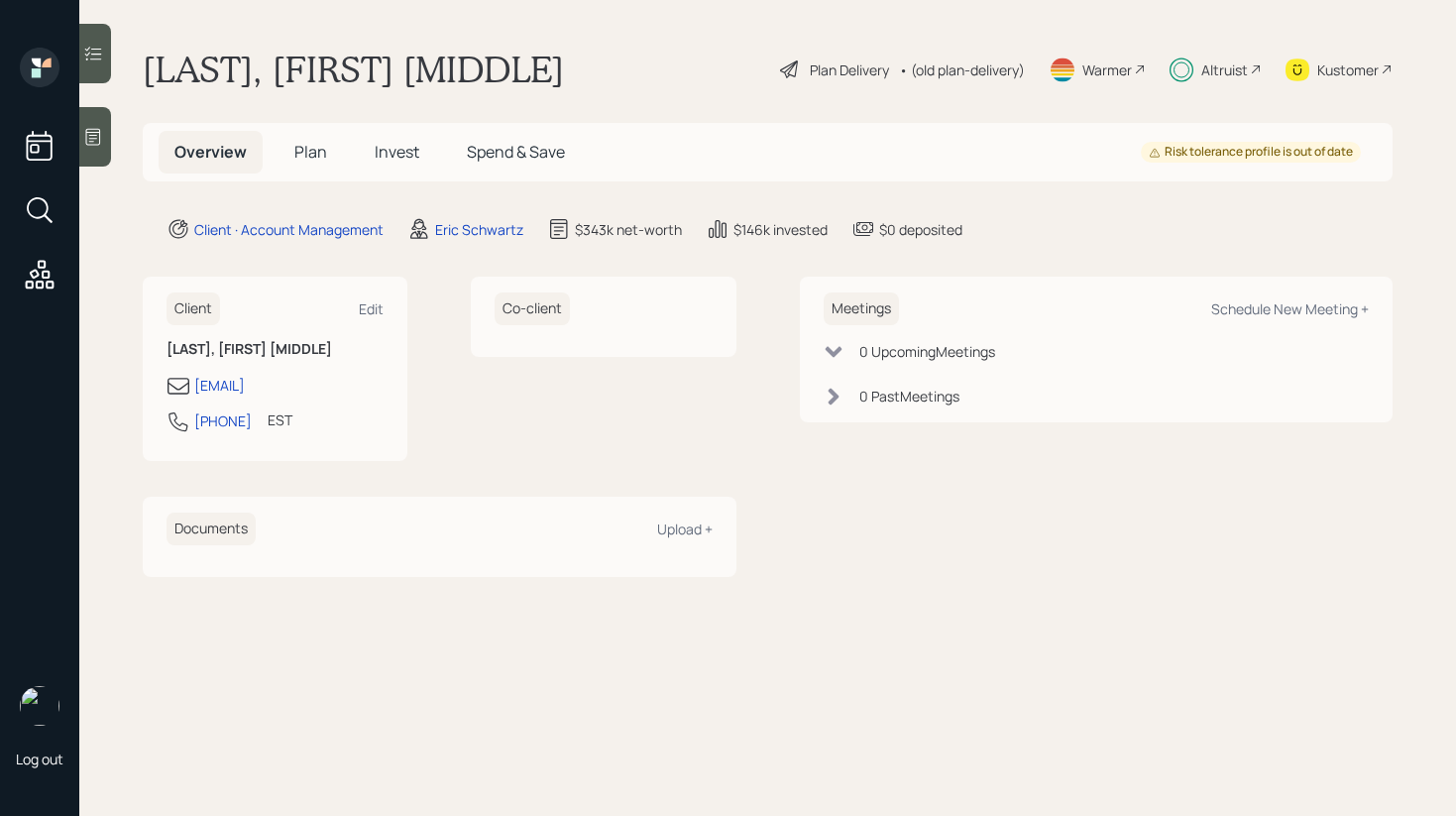 click on "Invest" at bounding box center [396, 152] 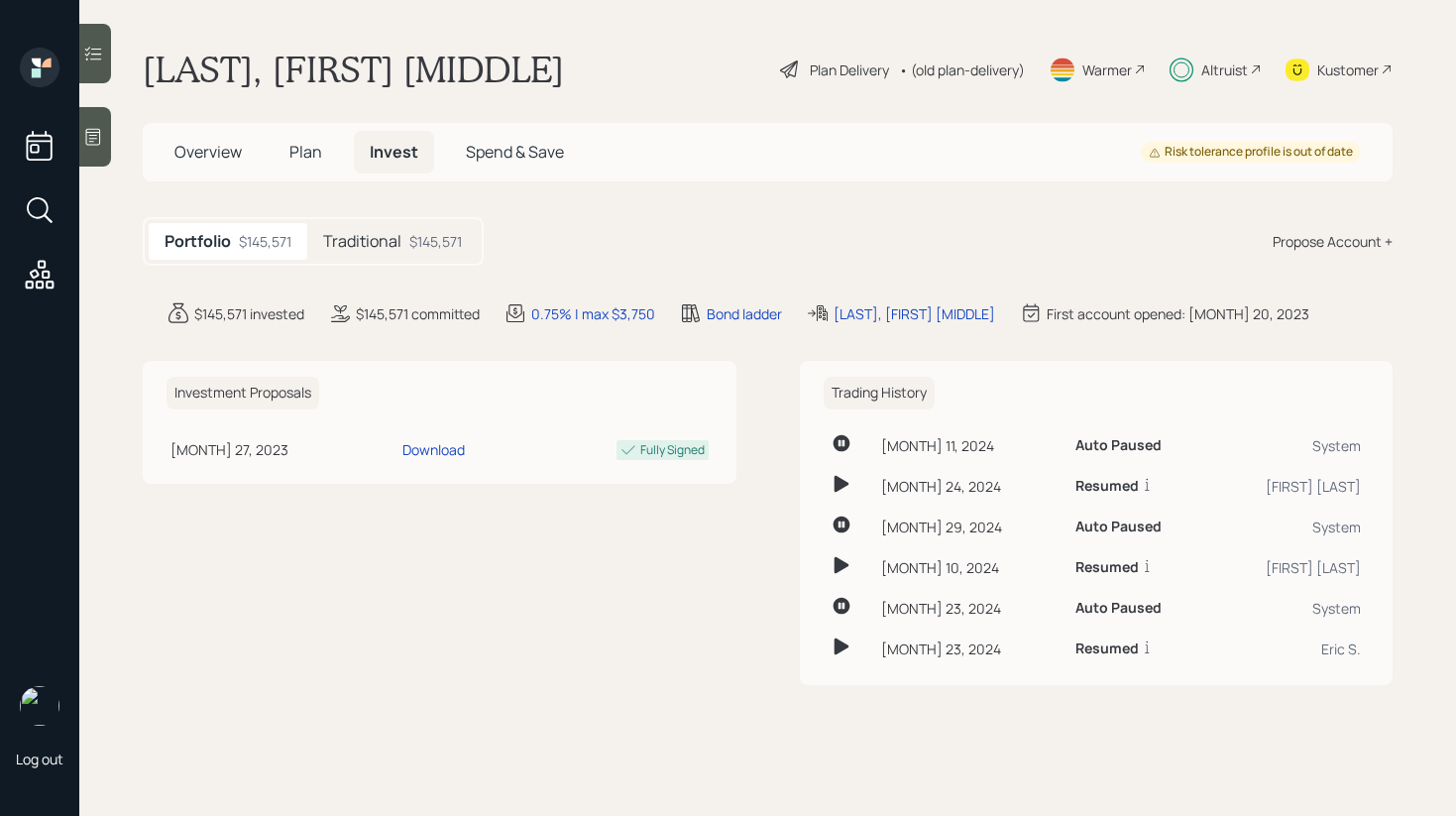 click 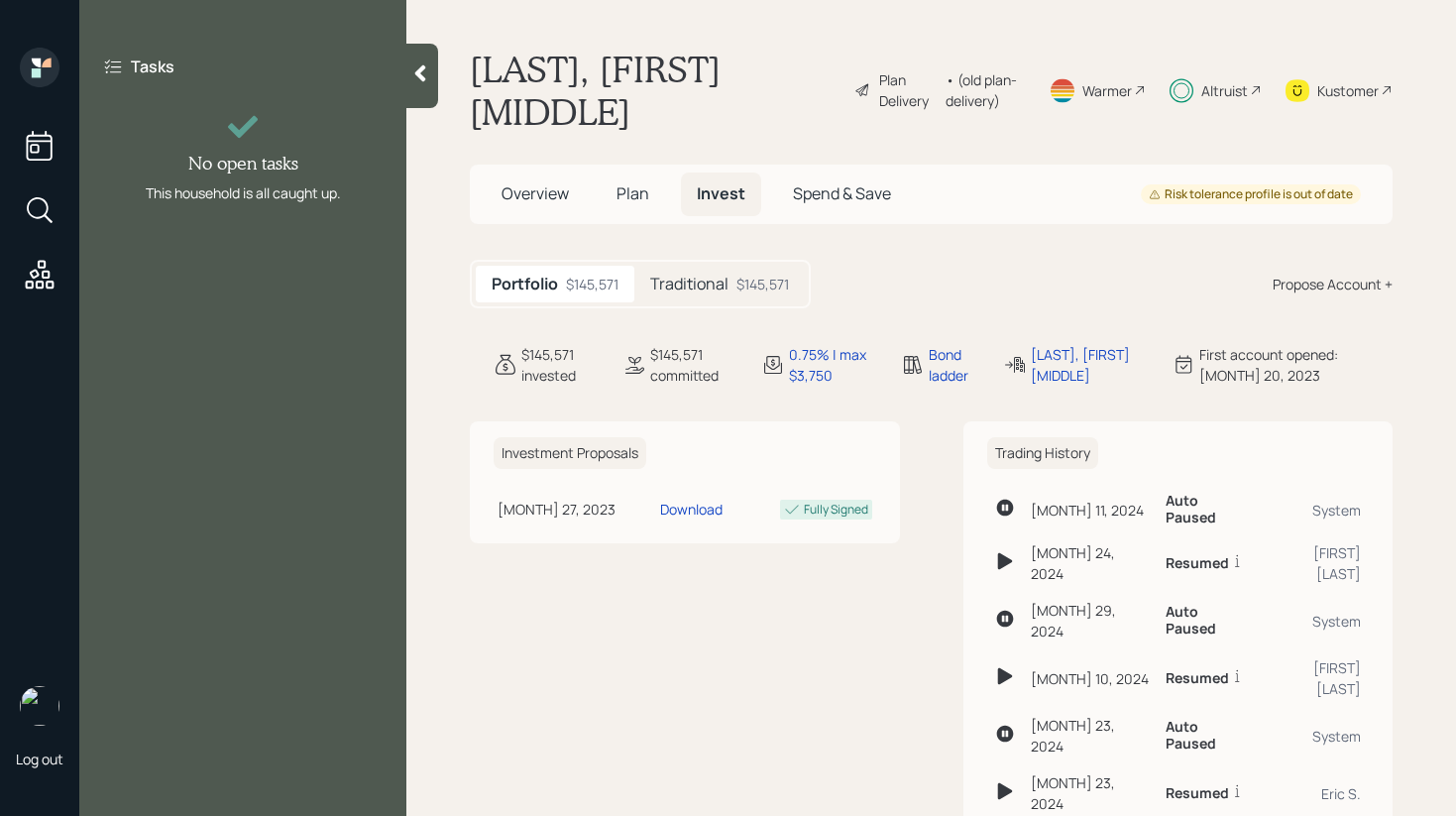click at bounding box center (422, 75) 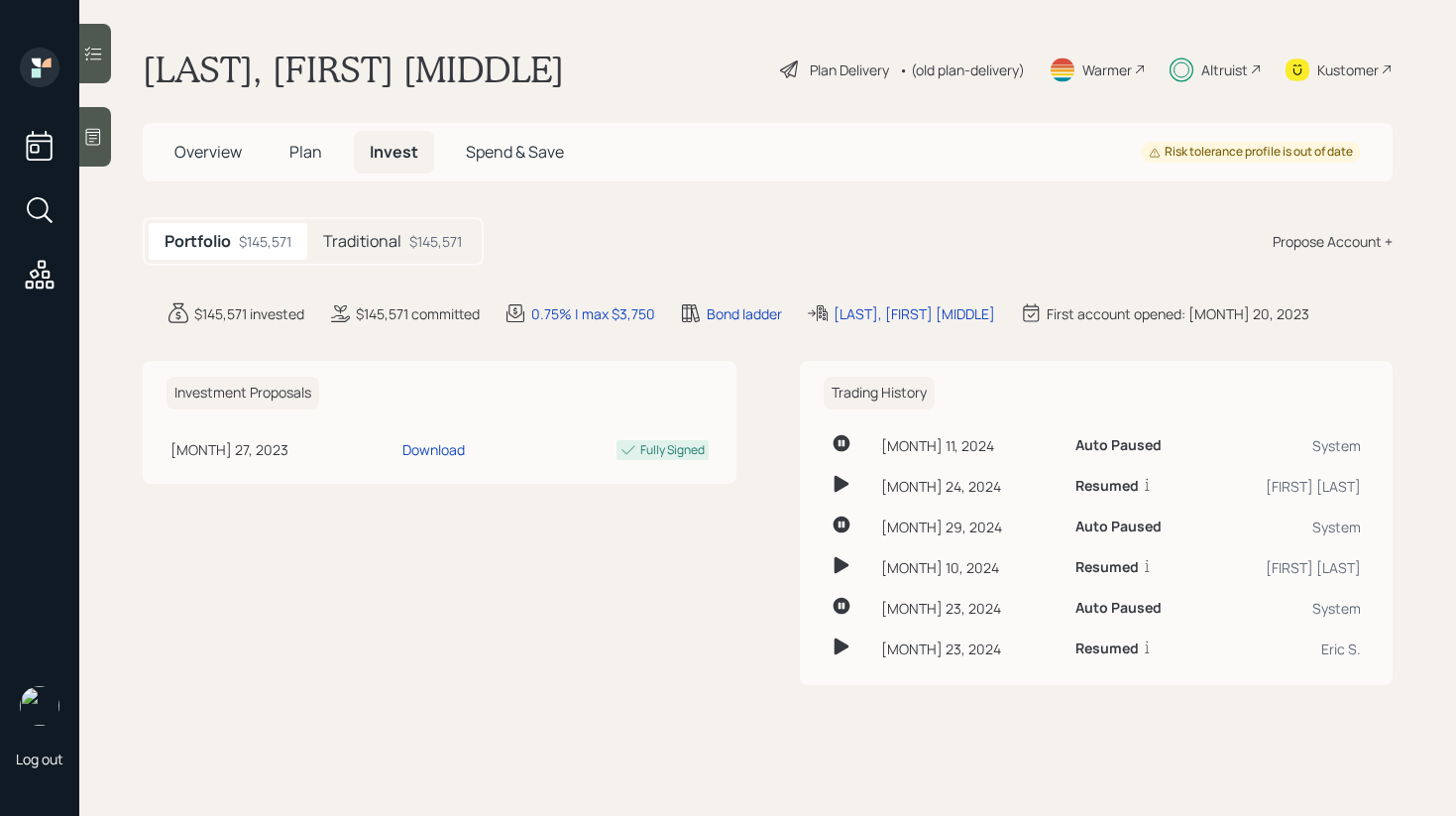 click on "Plan" at bounding box center [305, 152] 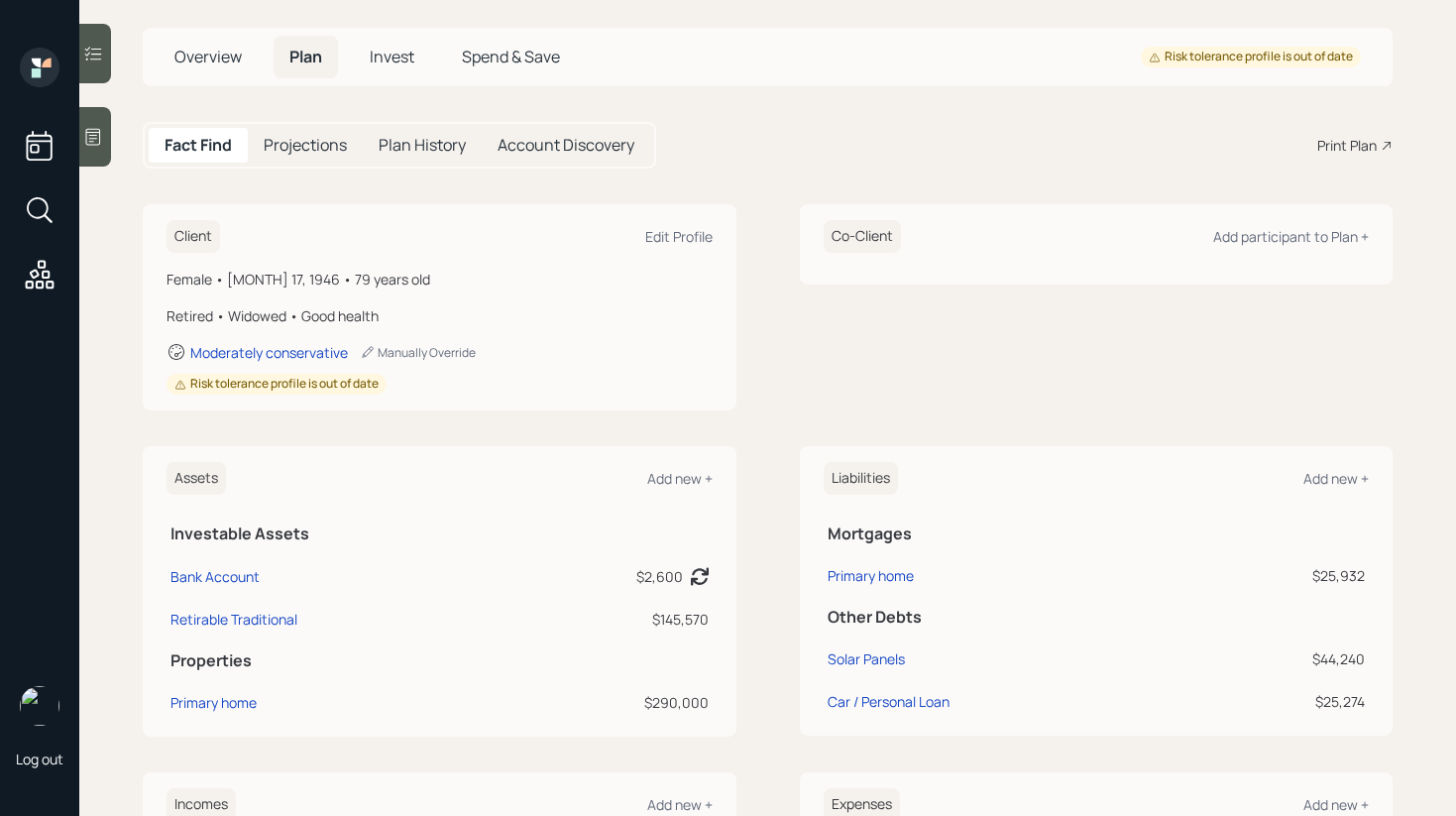 scroll, scrollTop: 0, scrollLeft: 0, axis: both 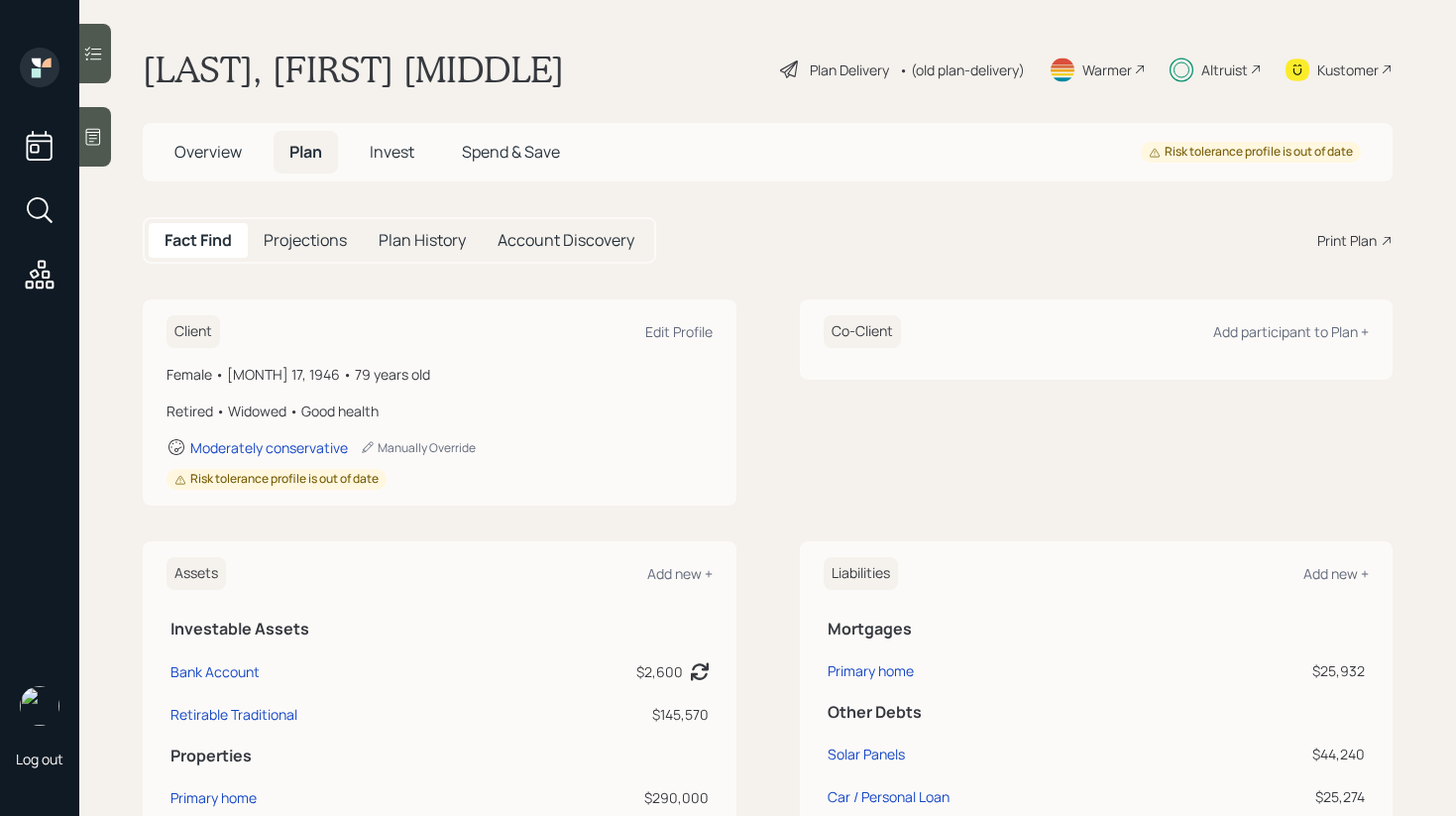 click on "Kustomer" at bounding box center (1339, 69) 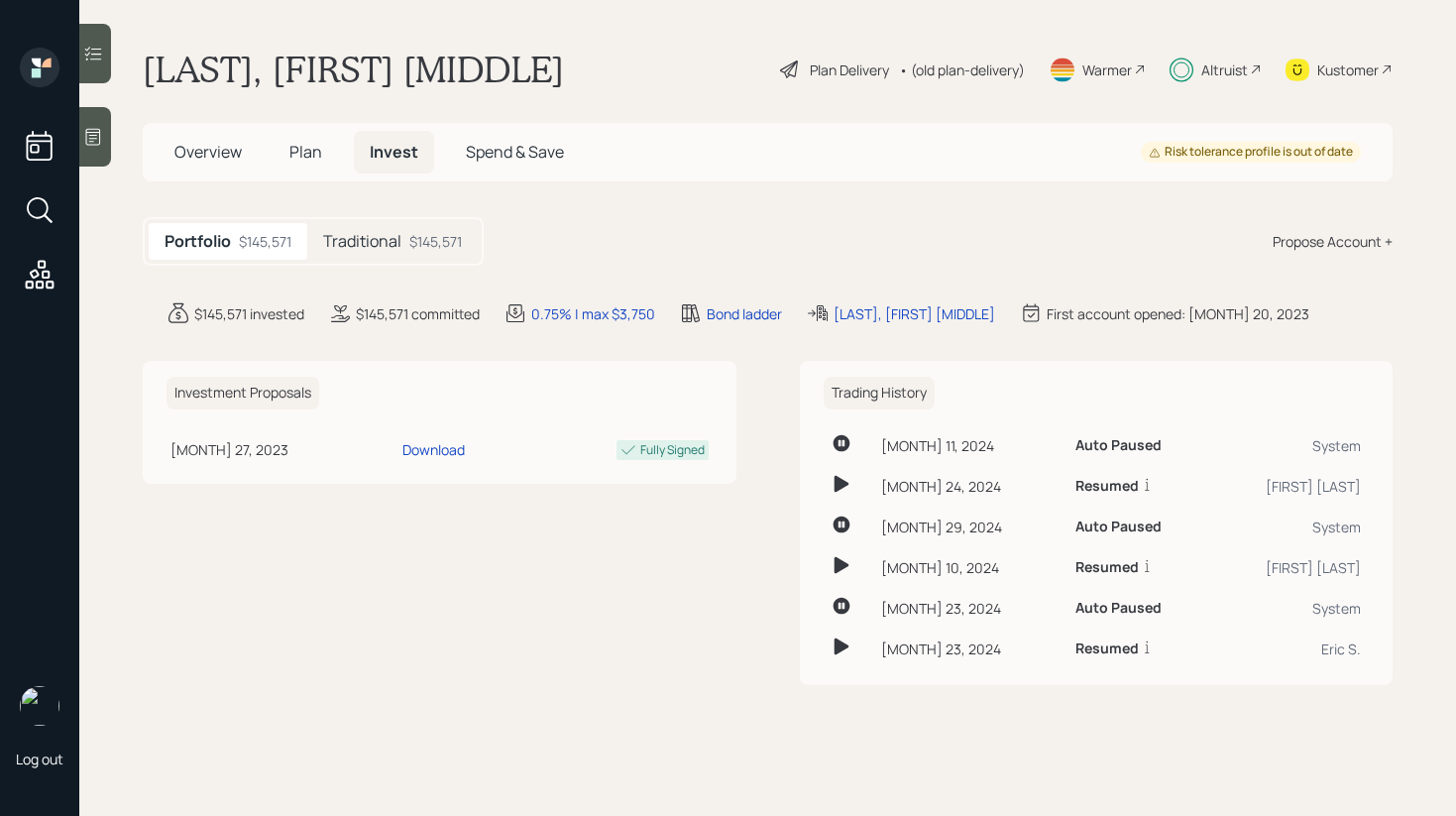 click on "Traditional" at bounding box center [362, 241] 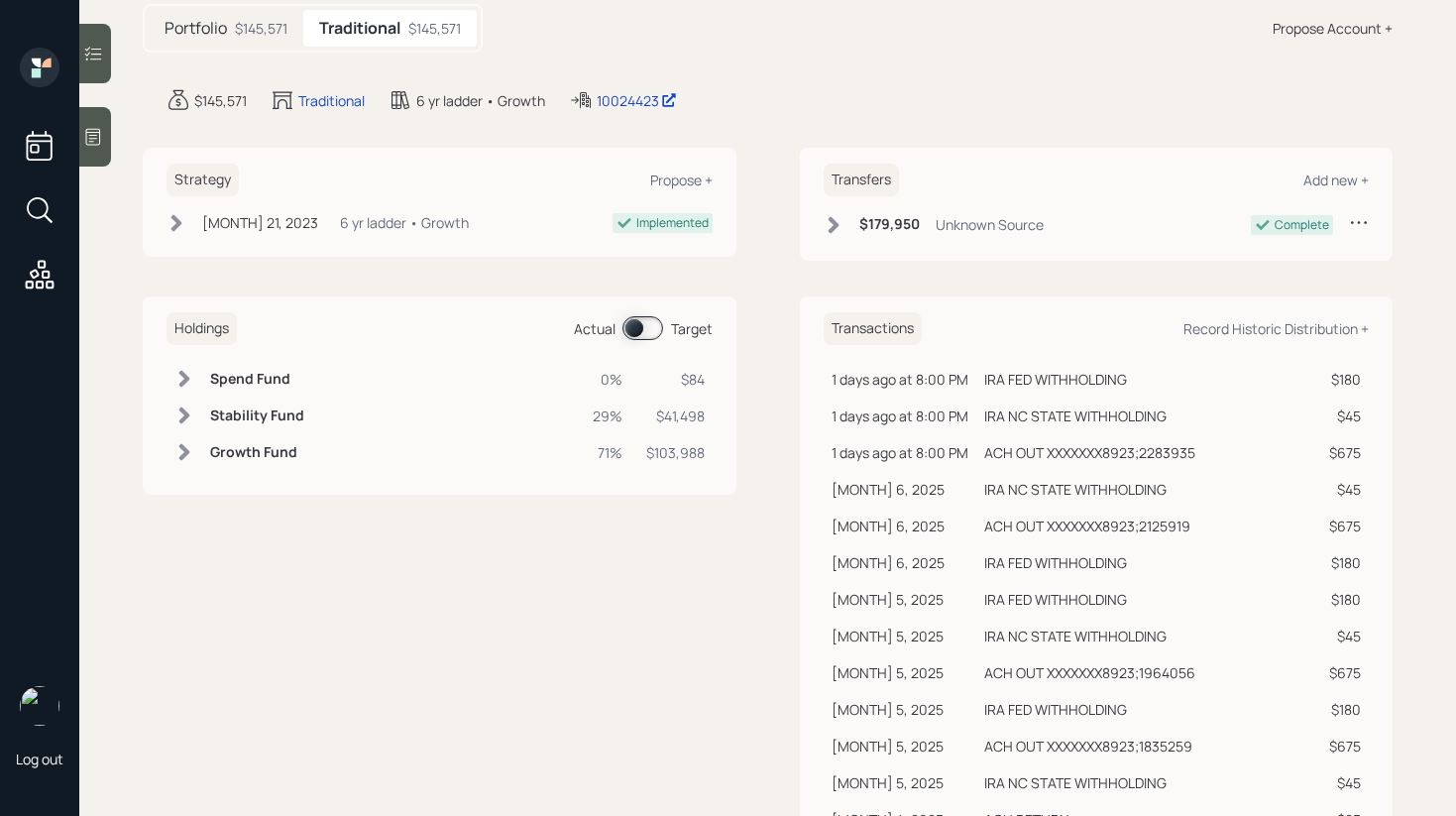 scroll, scrollTop: 215, scrollLeft: 0, axis: vertical 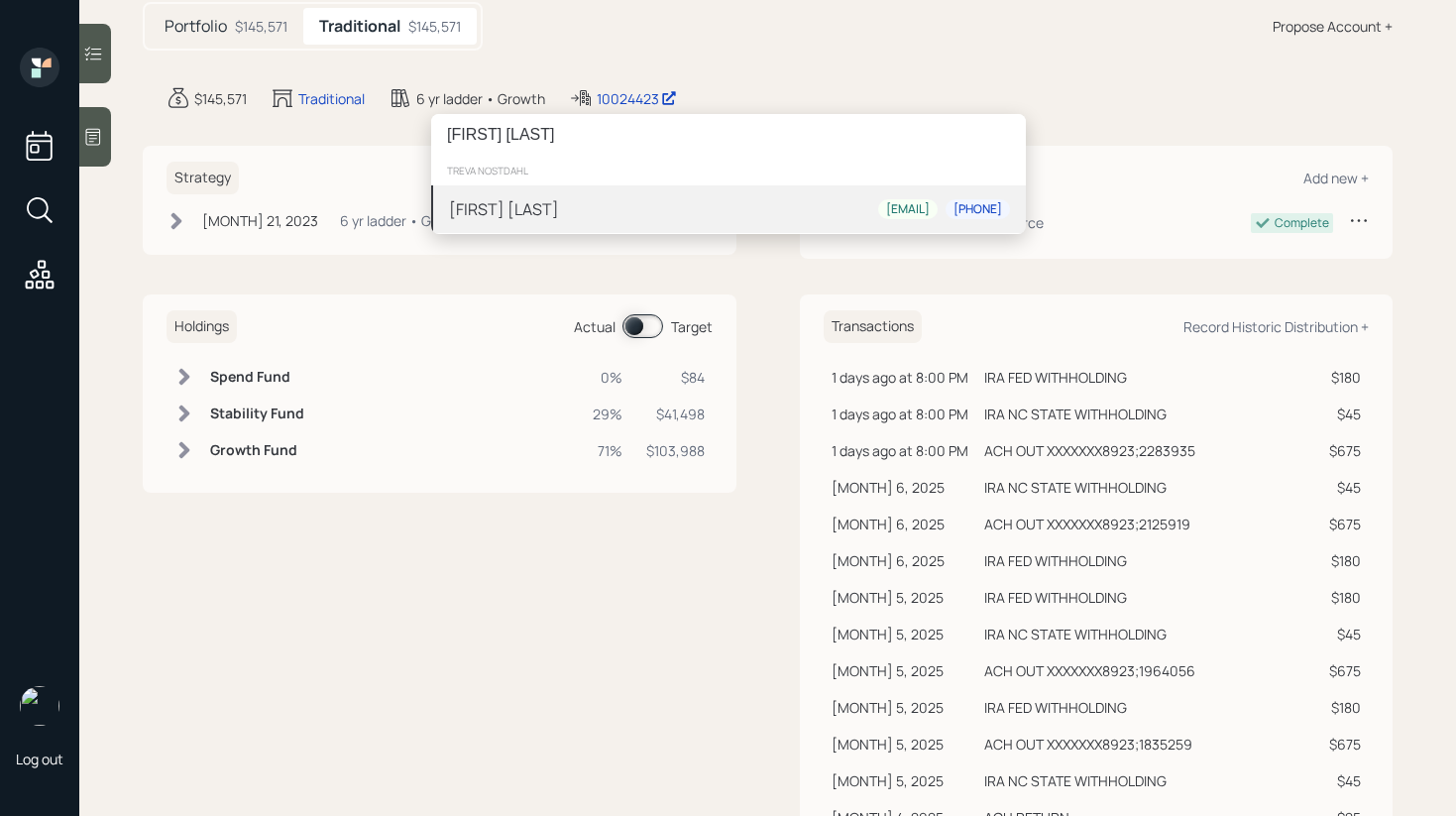 type on "[FIRST] [LAST]" 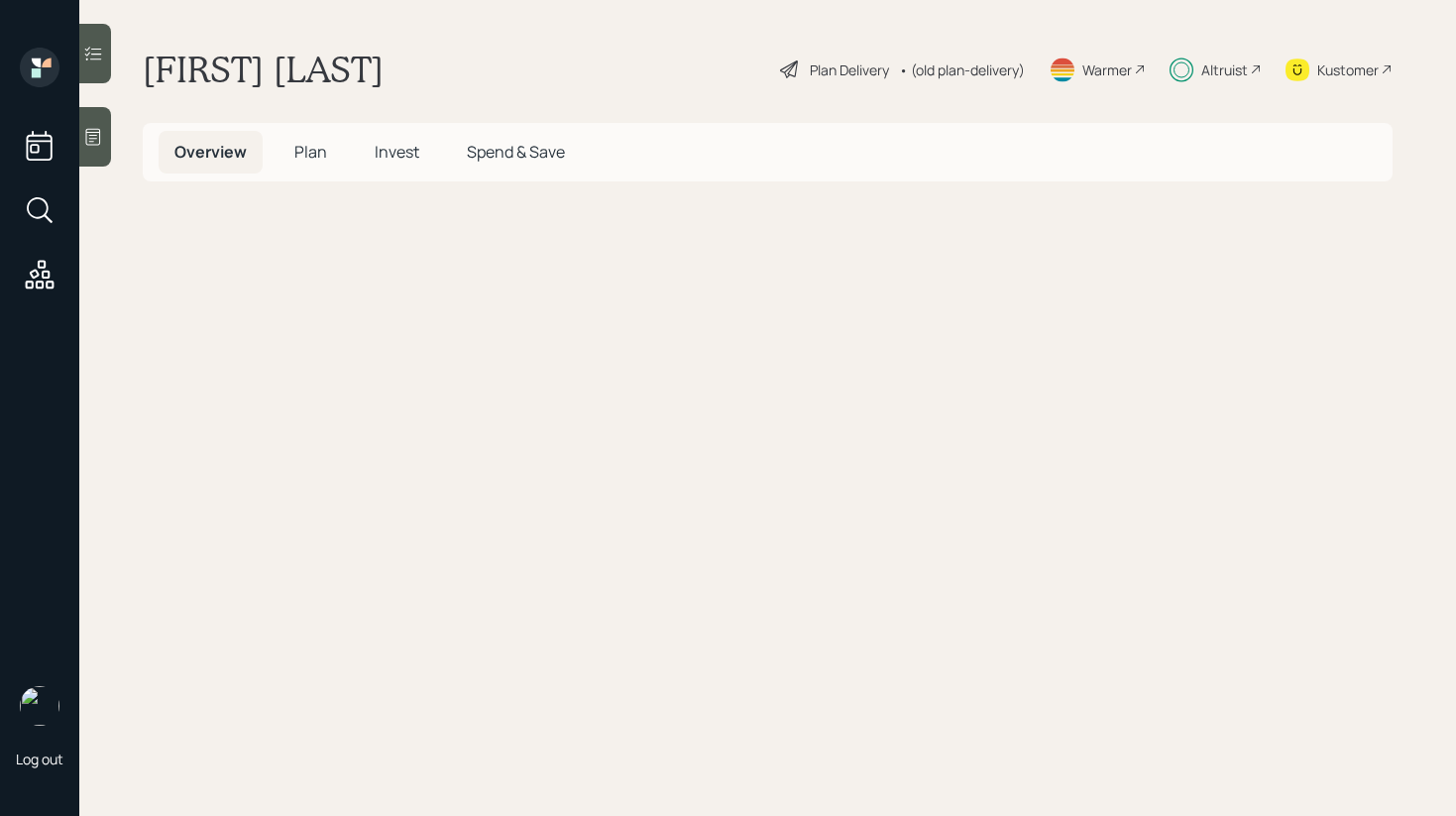 scroll, scrollTop: 0, scrollLeft: 0, axis: both 